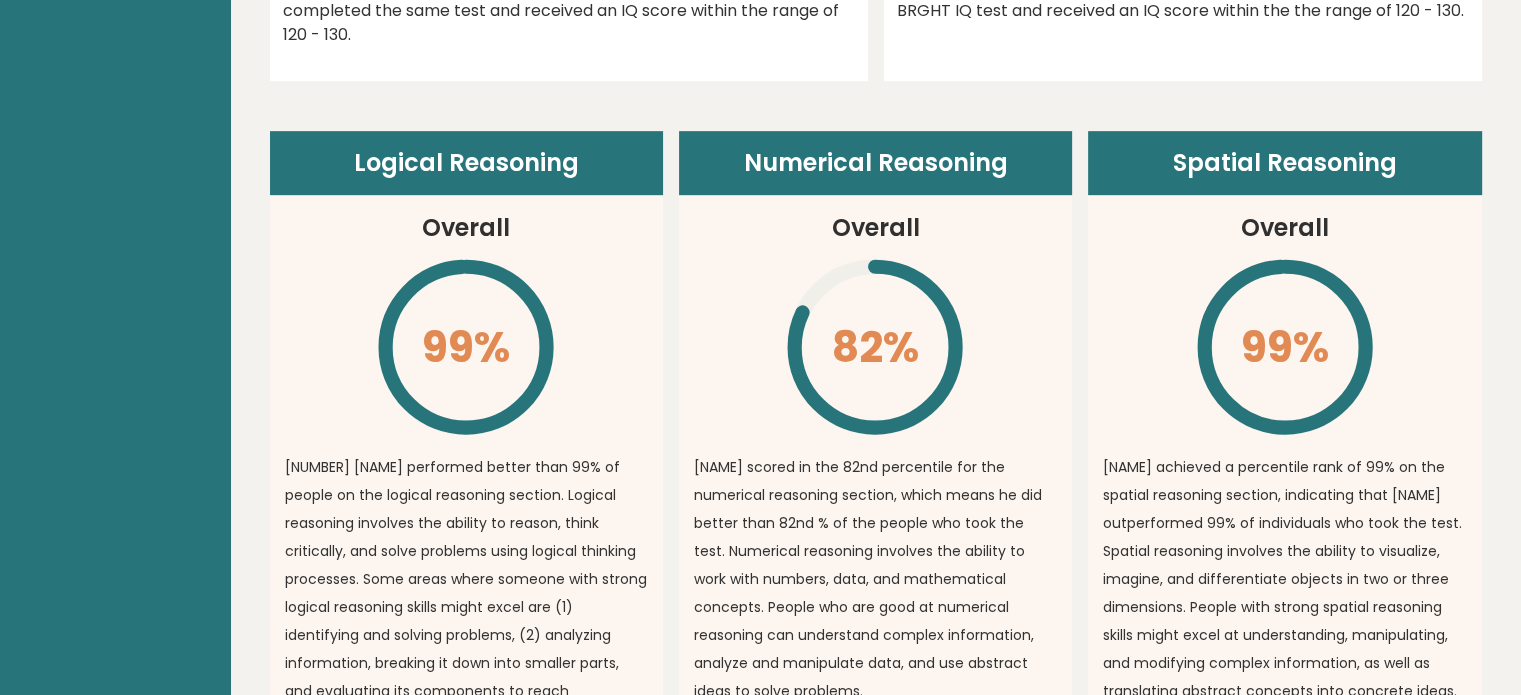 scroll, scrollTop: 1200, scrollLeft: 0, axis: vertical 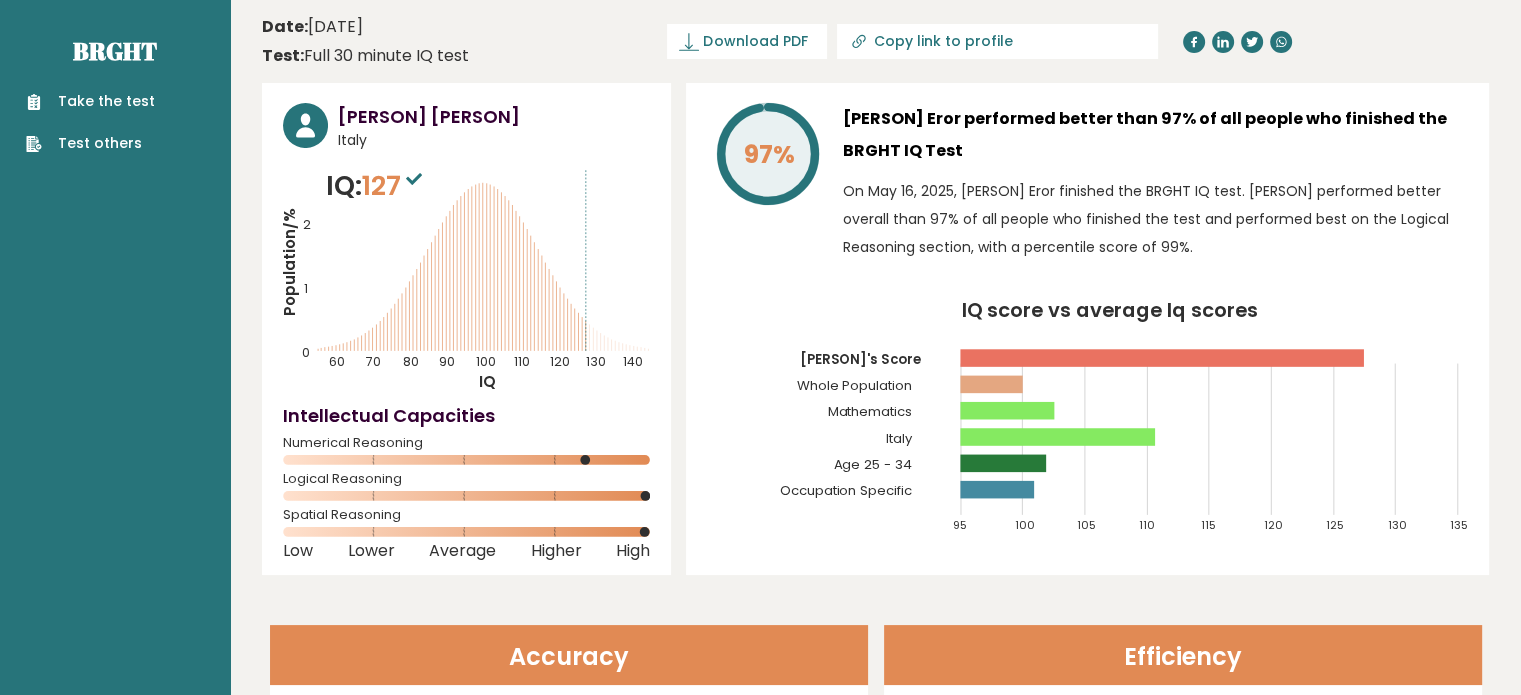 click on "Take the test
Test others" at bounding box center [115, 110] 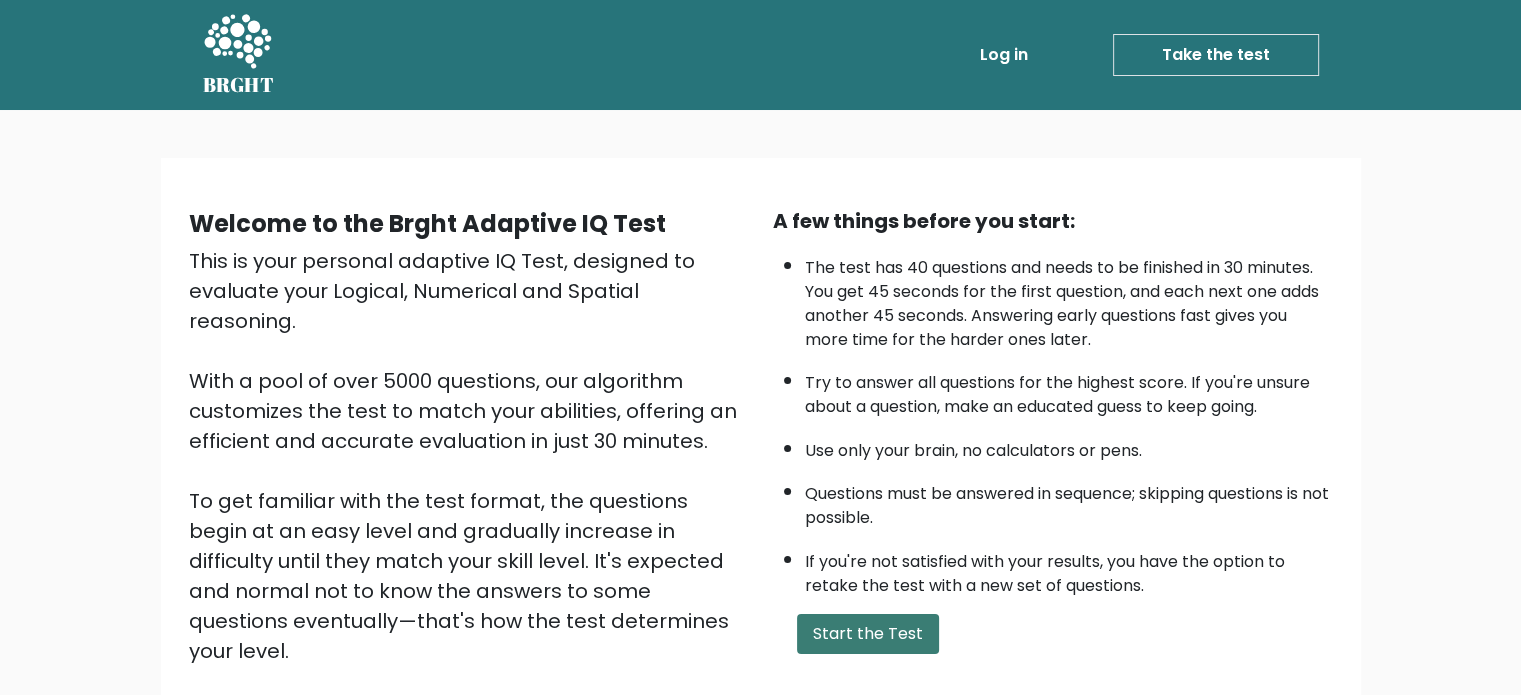 scroll, scrollTop: 200, scrollLeft: 0, axis: vertical 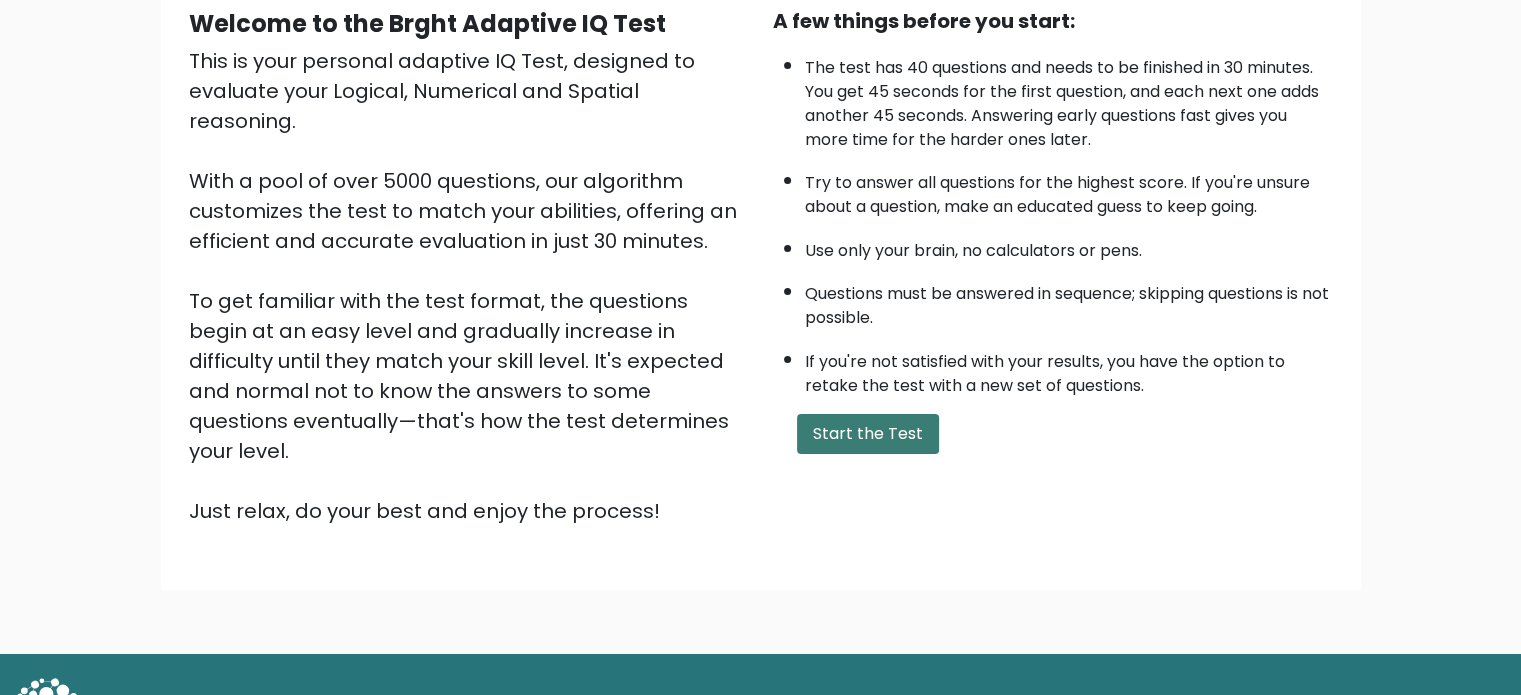 click on "Start the Test" at bounding box center (868, 434) 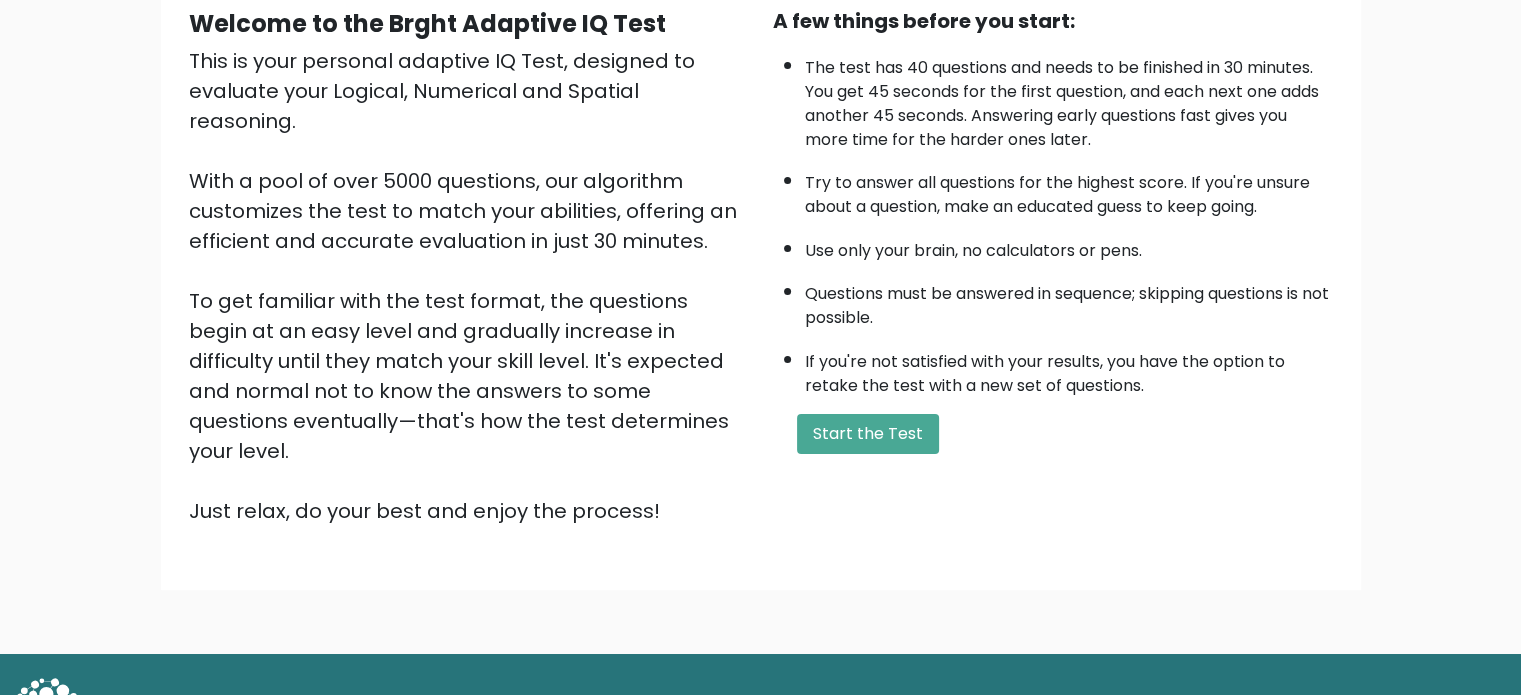 scroll, scrollTop: 0, scrollLeft: 0, axis: both 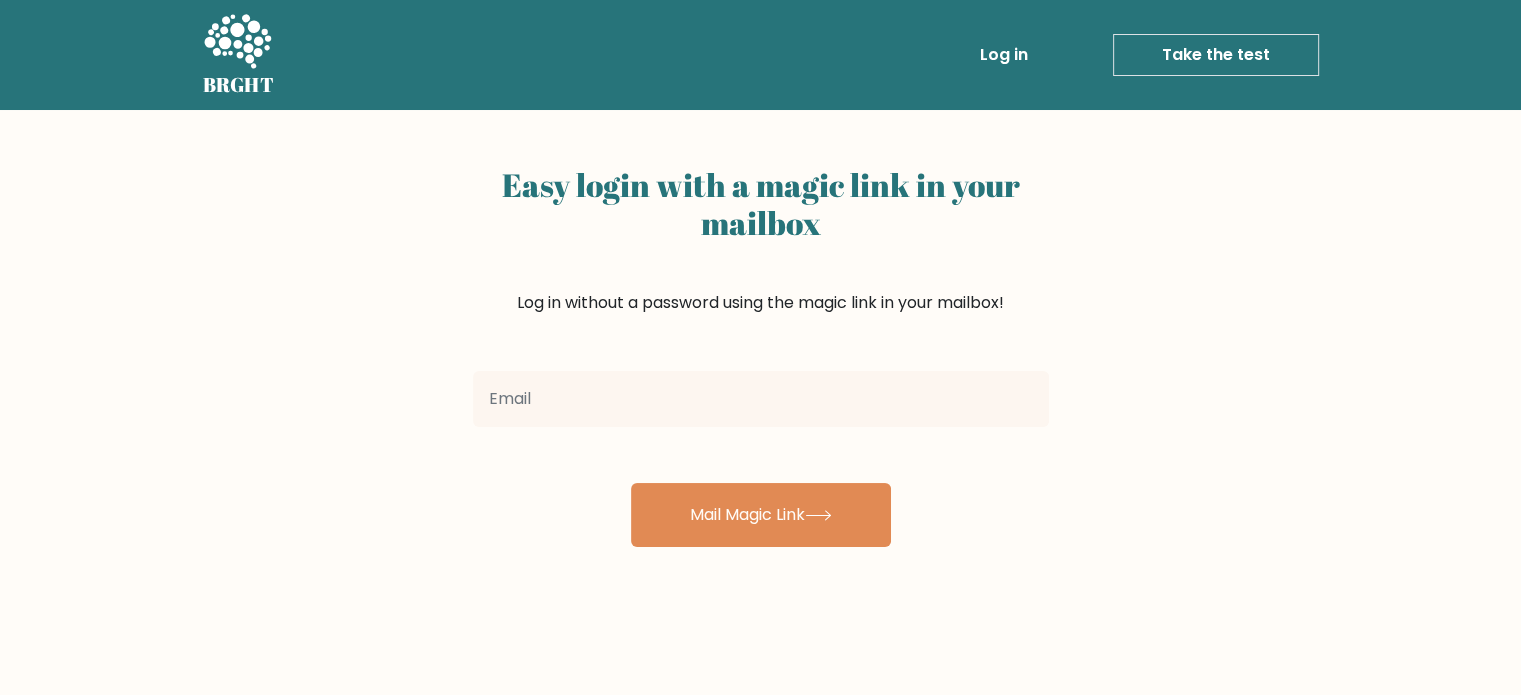 click at bounding box center [761, 399] 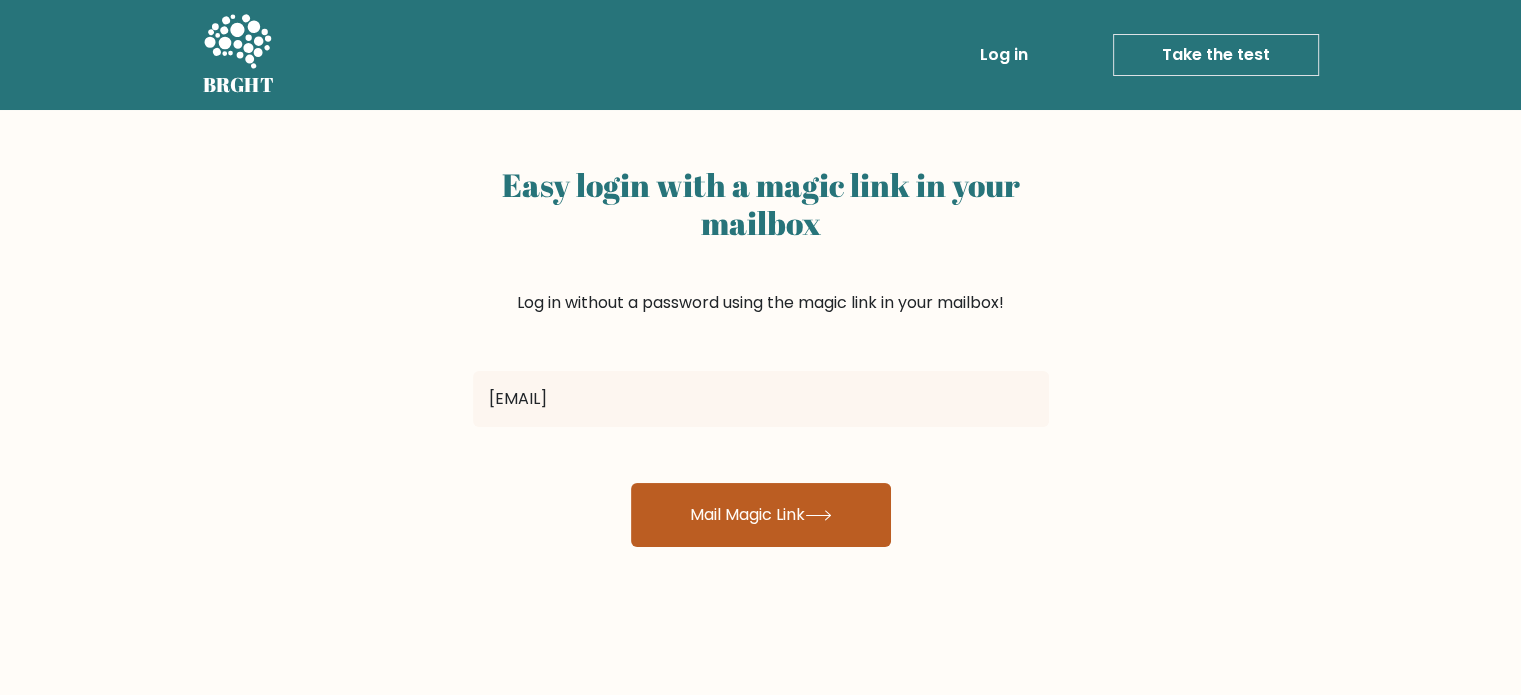 click on "Mail Magic Link" at bounding box center [761, 515] 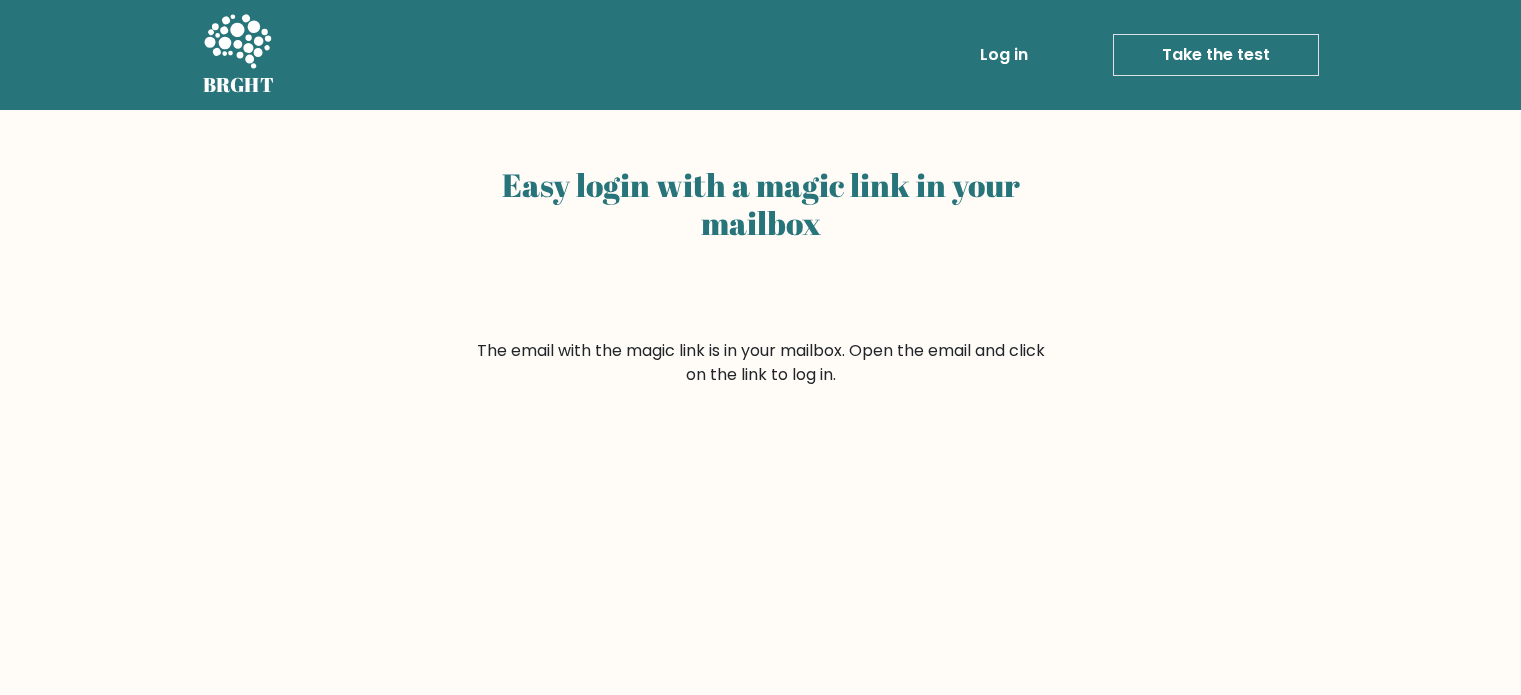 scroll, scrollTop: 0, scrollLeft: 0, axis: both 